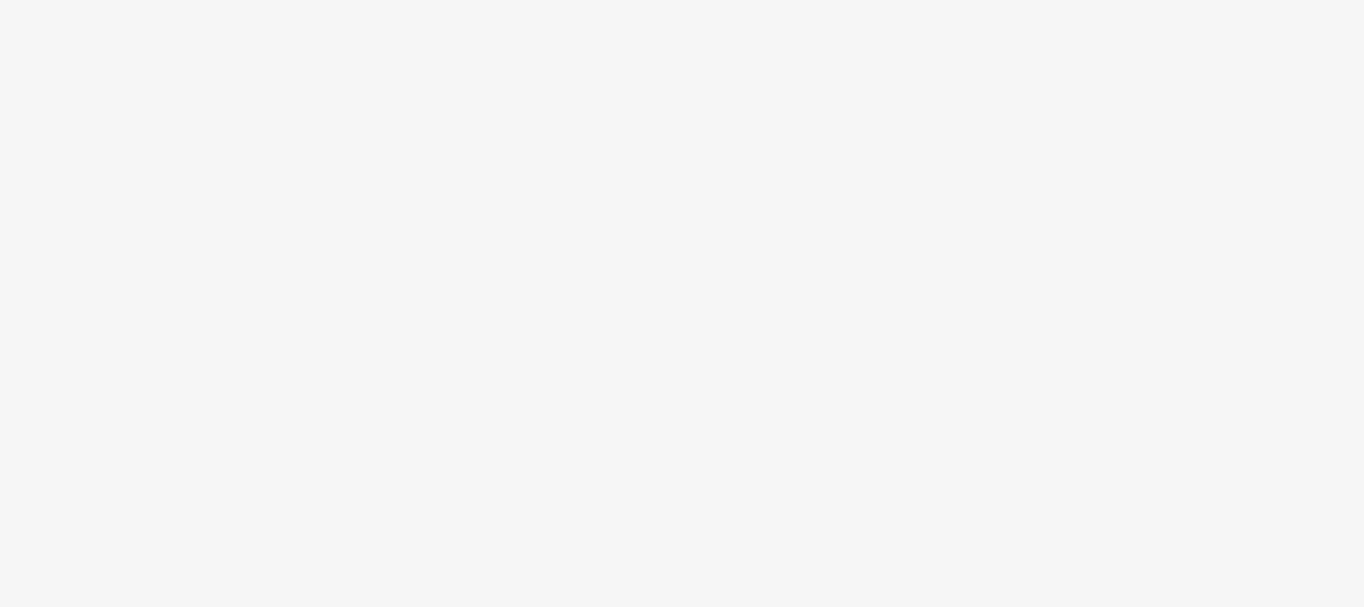 scroll, scrollTop: 0, scrollLeft: 0, axis: both 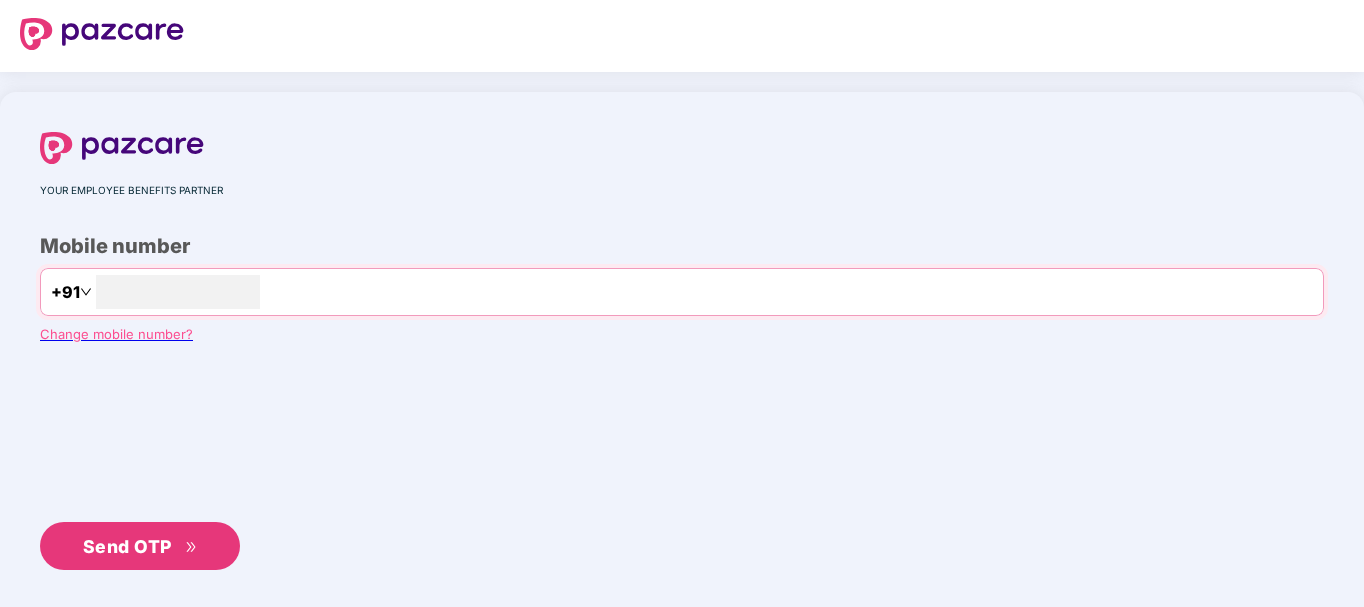 type on "**********" 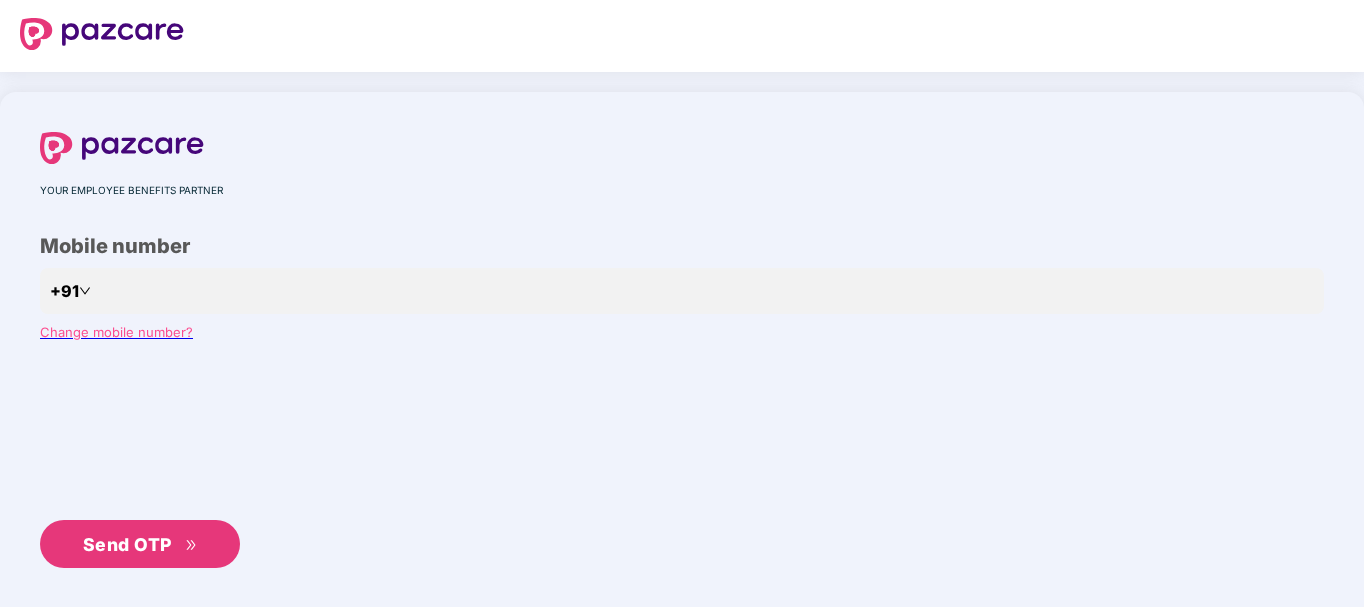 click on "Send OTP" at bounding box center (127, 544) 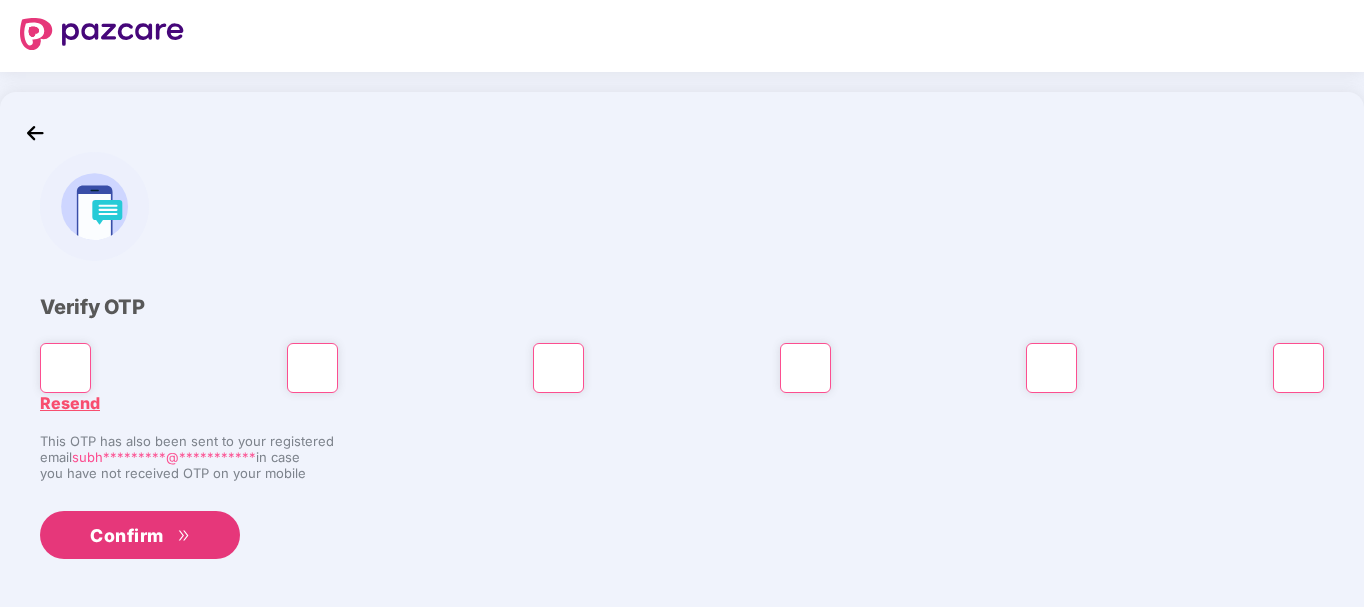 type on "*" 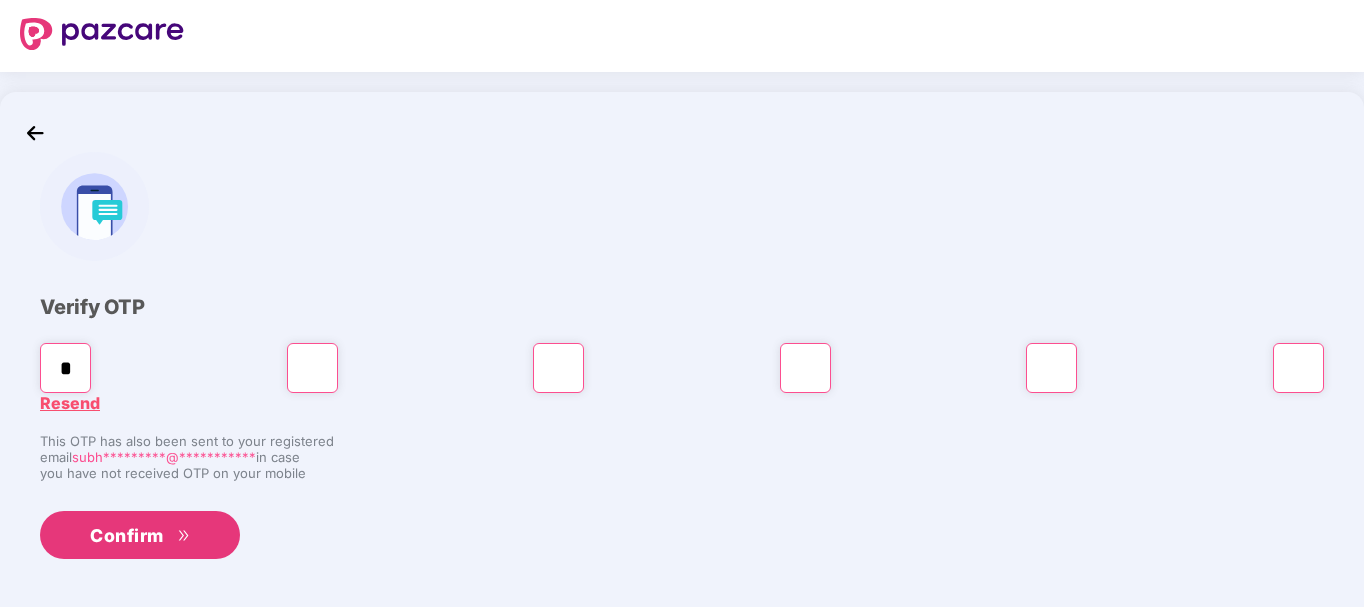type on "*" 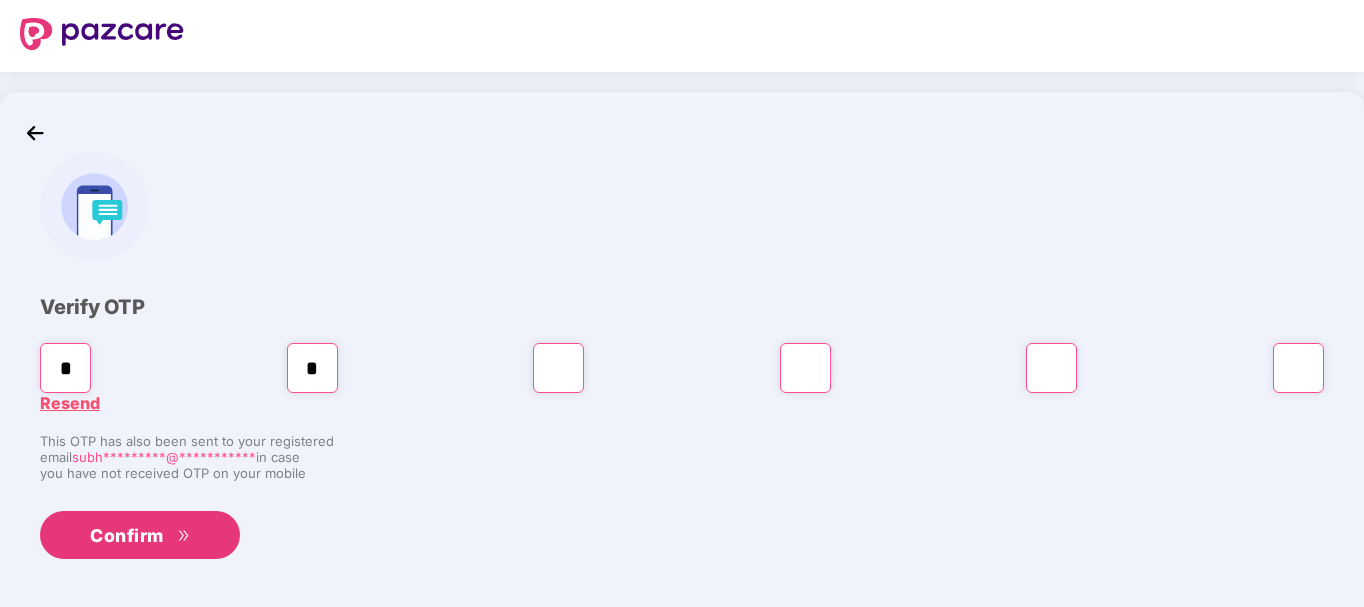 type on "*" 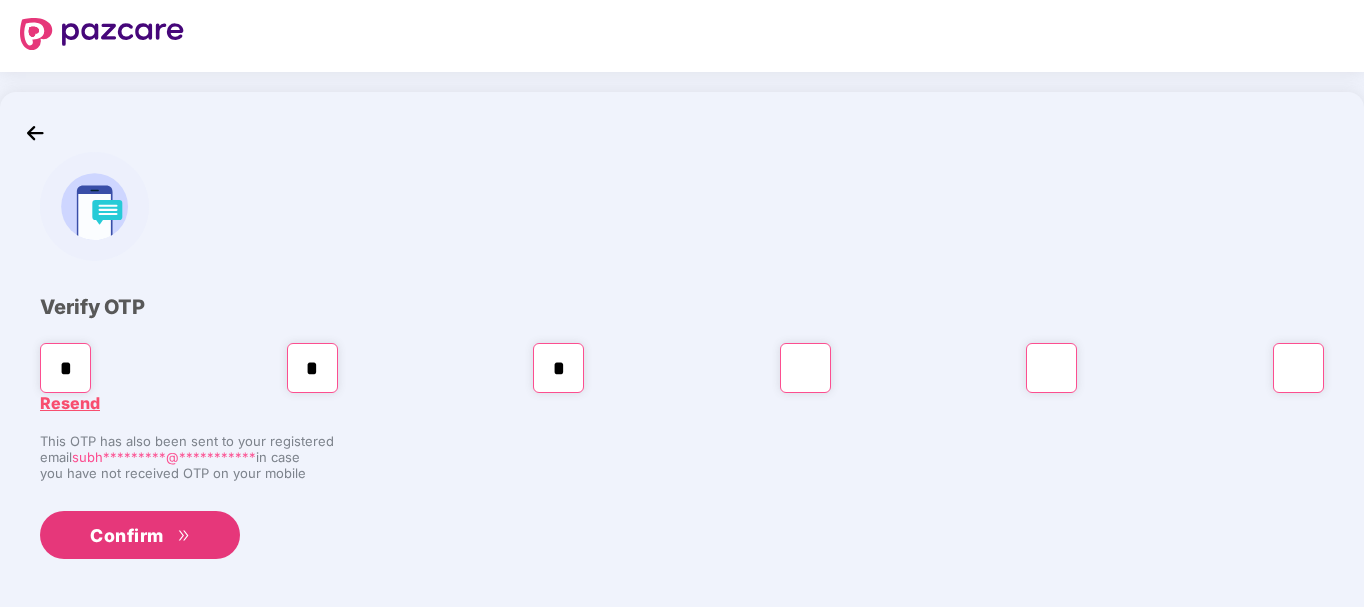 type on "*" 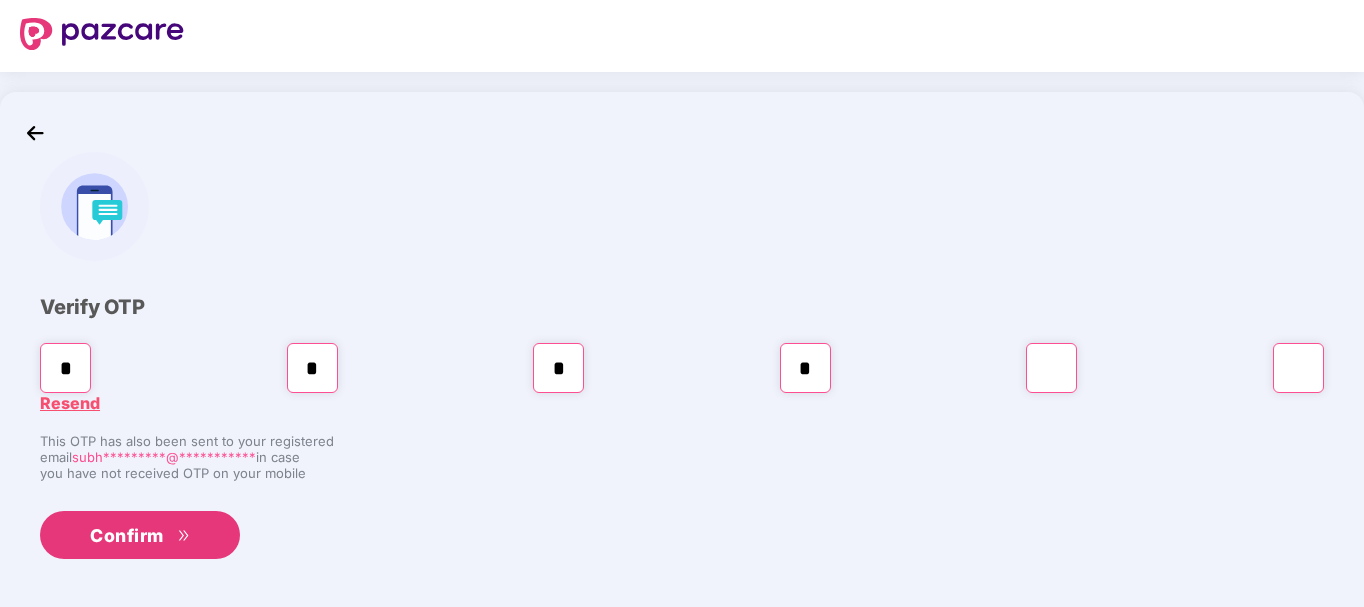 type on "*" 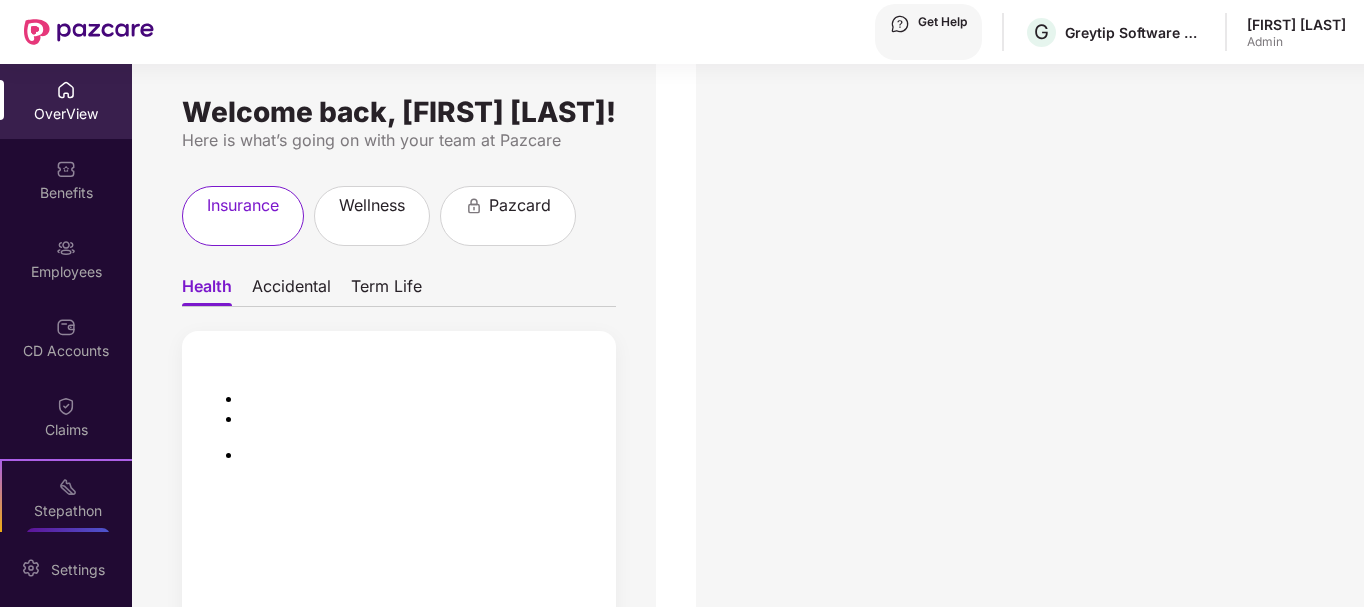click at bounding box center [66, 90] 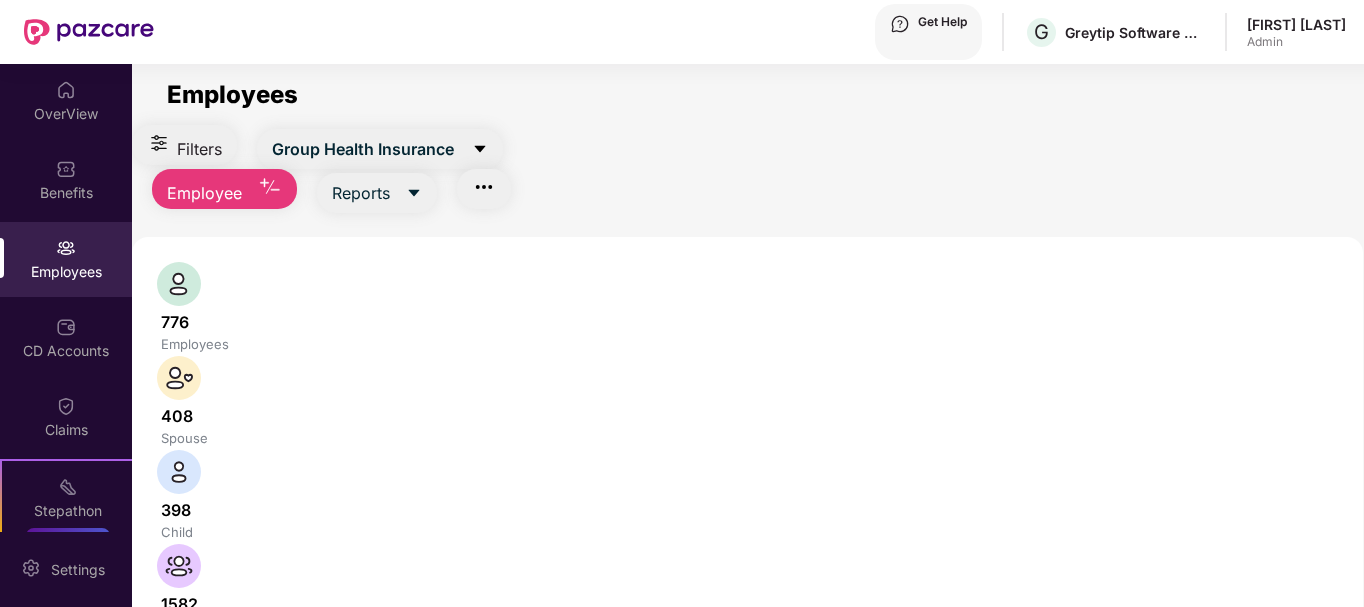 click at bounding box center [331, 682] 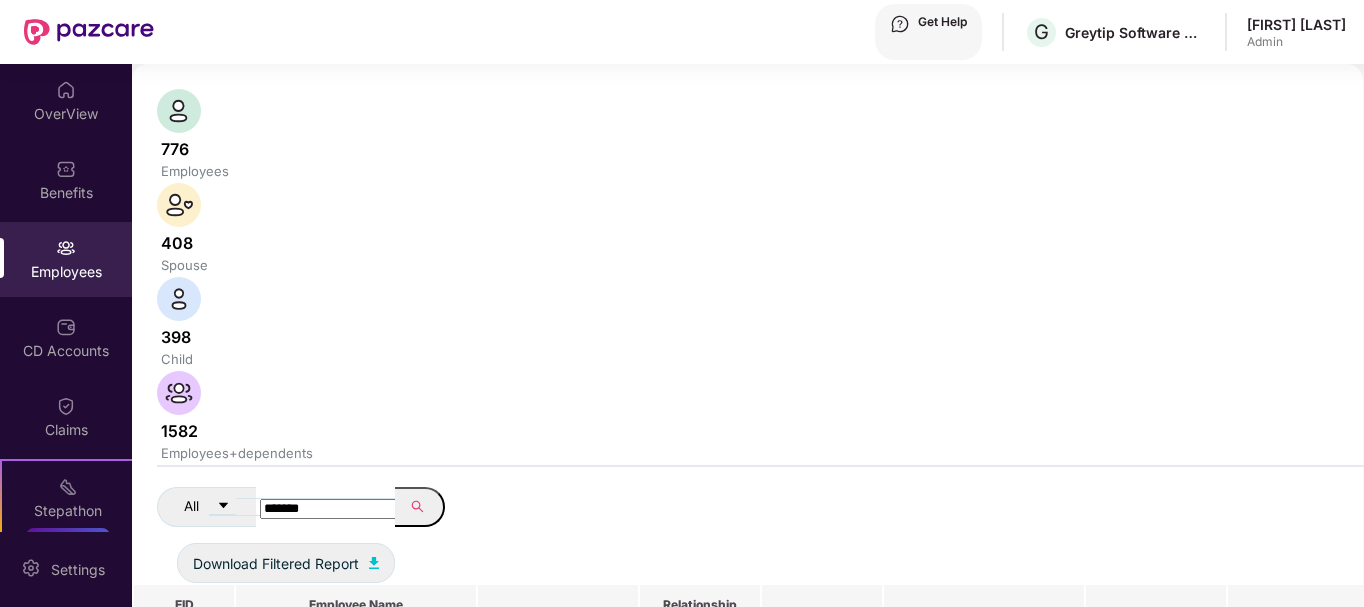 scroll, scrollTop: 200, scrollLeft: 0, axis: vertical 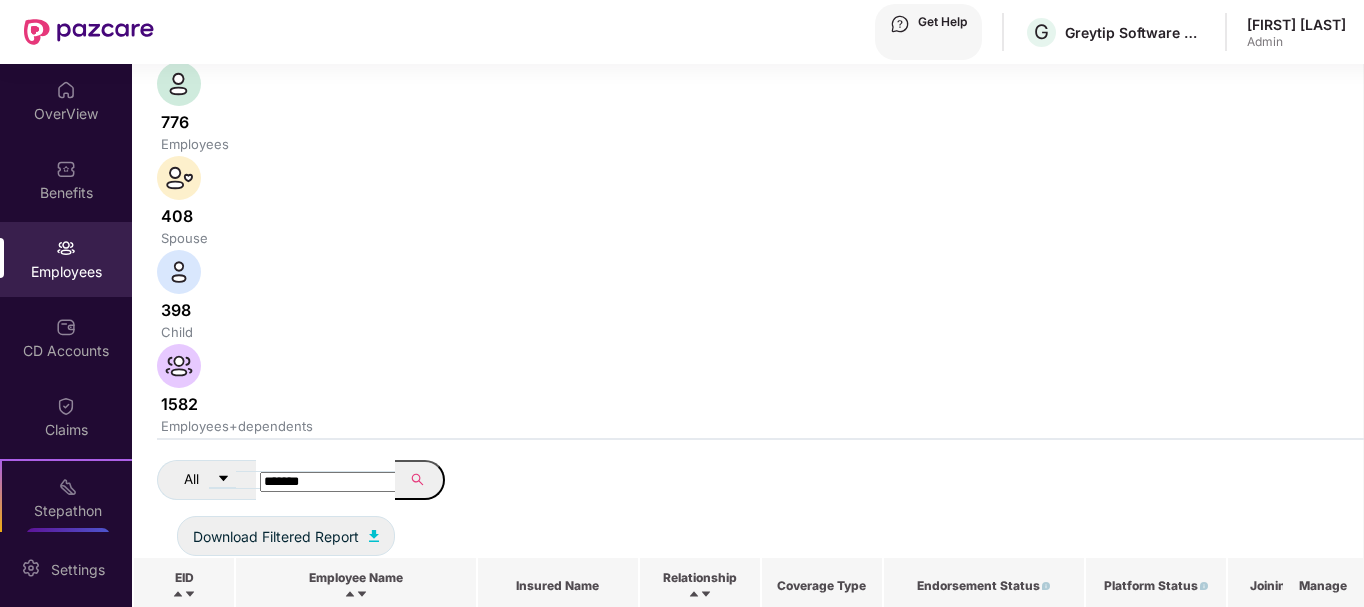 click at bounding box center (1310, 638) 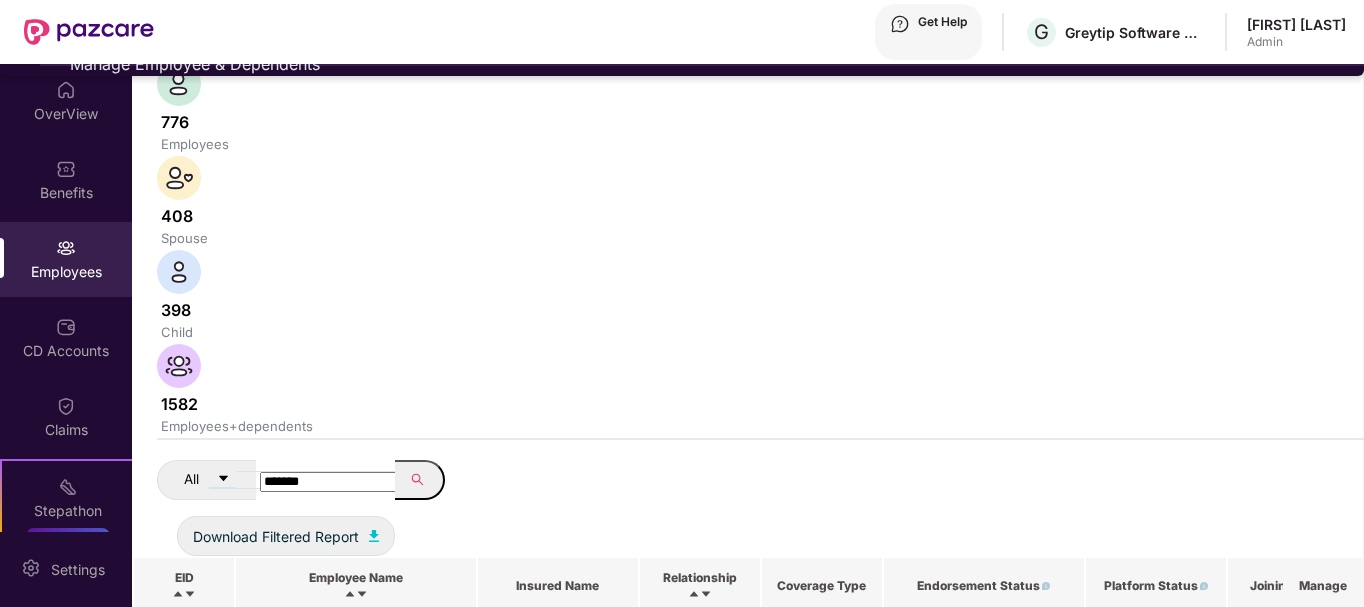 click on "Manage Employee & Dependents" at bounding box center [702, 64] 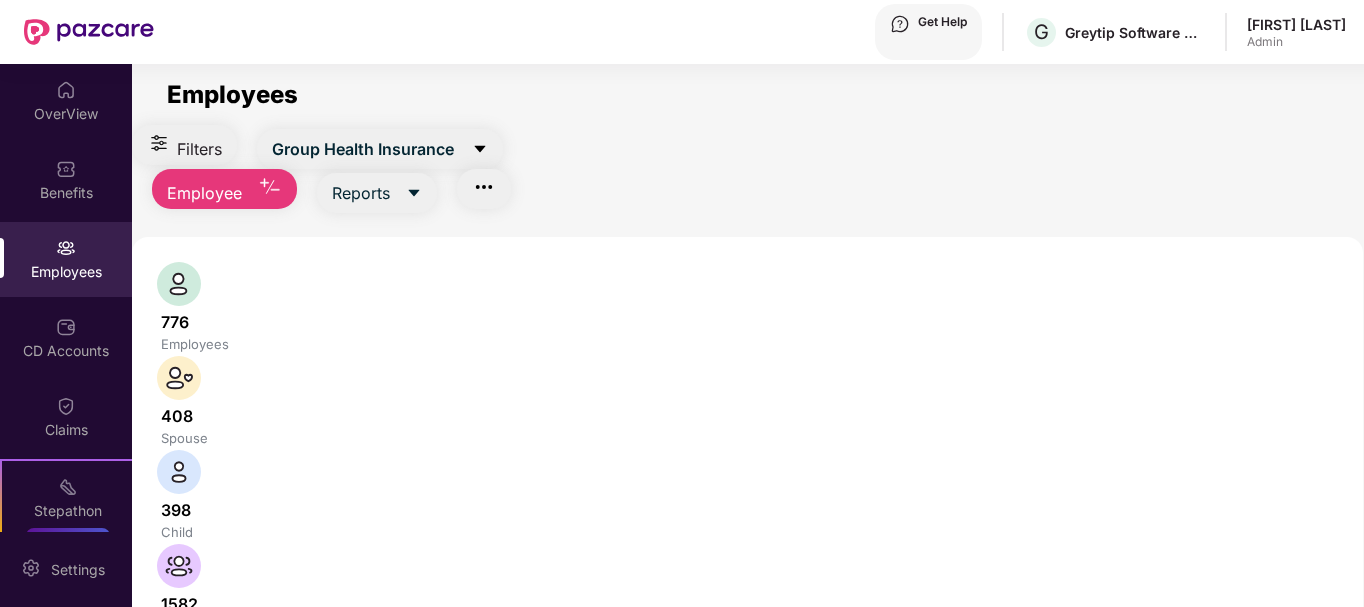 click at bounding box center [331, 682] 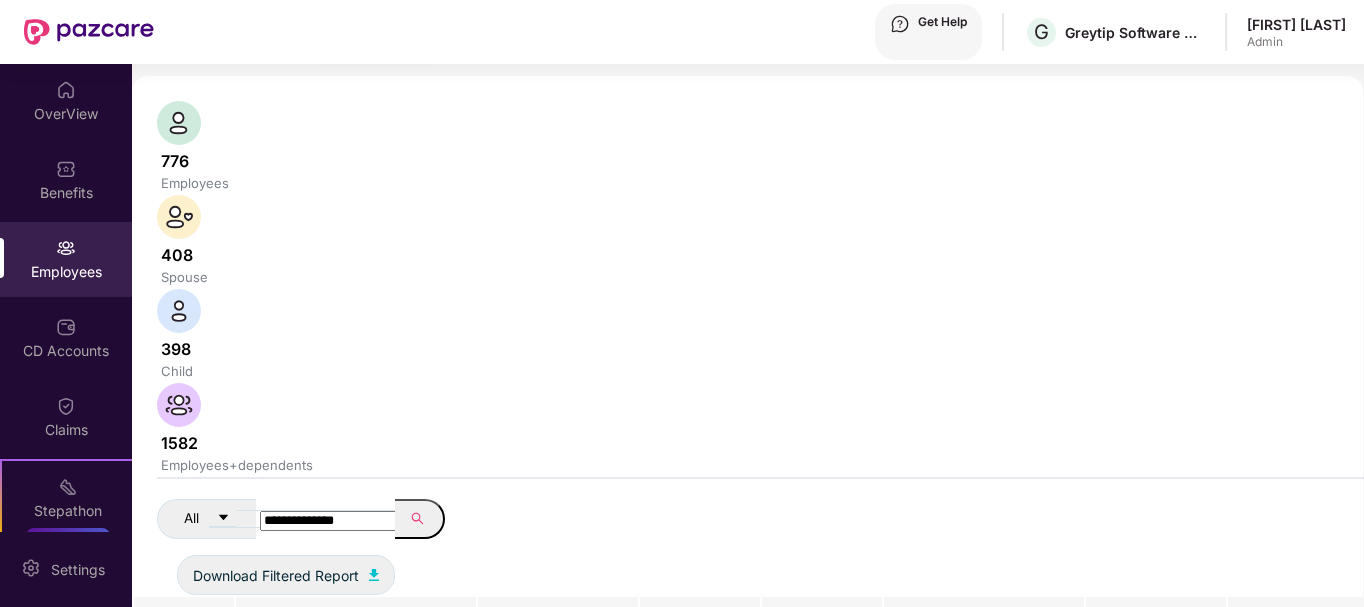 scroll, scrollTop: 184, scrollLeft: 0, axis: vertical 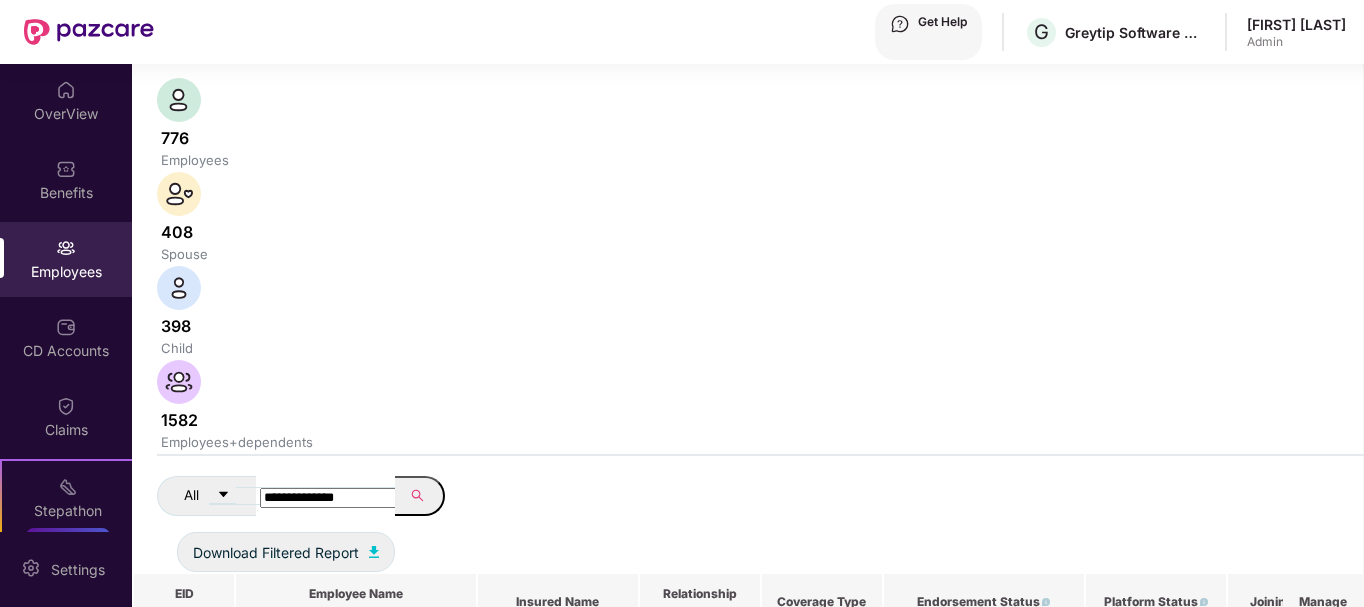 click at bounding box center (1310, 654) 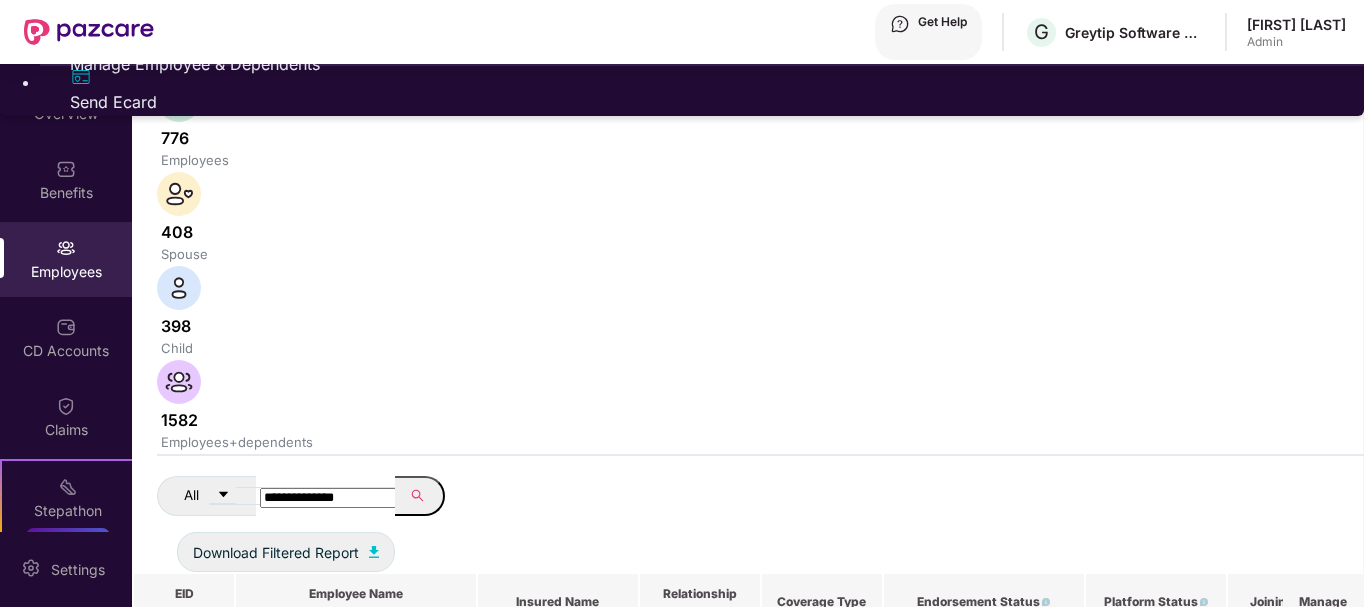 click on "Manage Employee & Dependents" at bounding box center [702, 64] 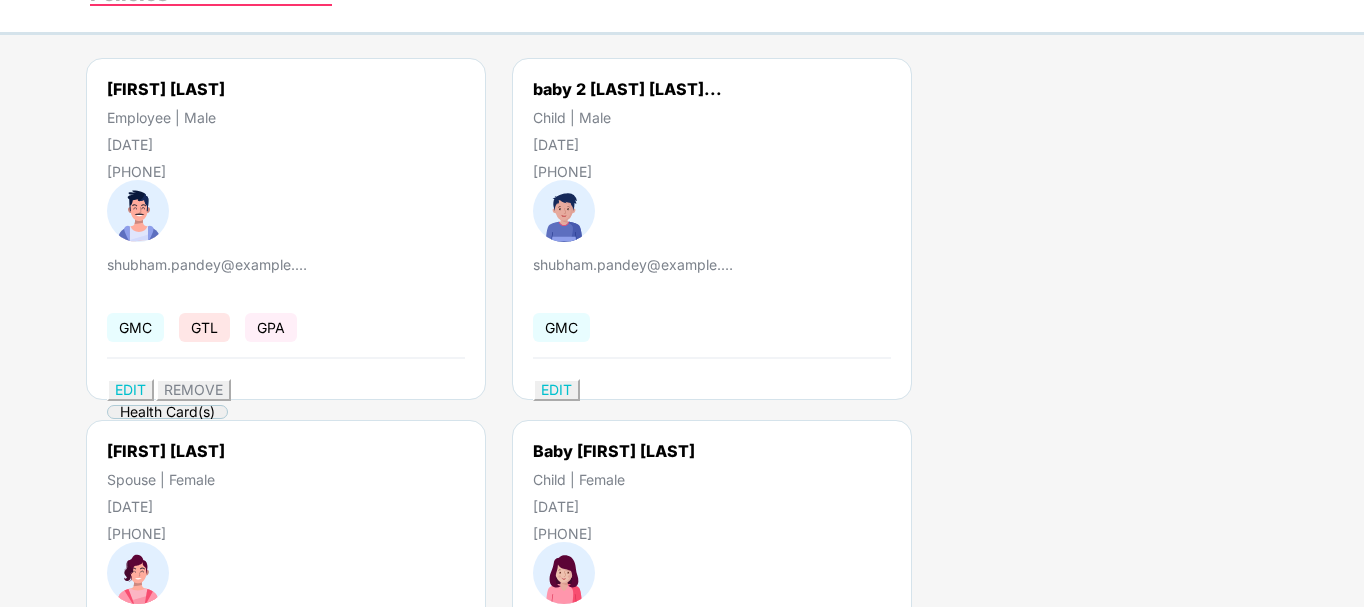 scroll, scrollTop: 176, scrollLeft: 0, axis: vertical 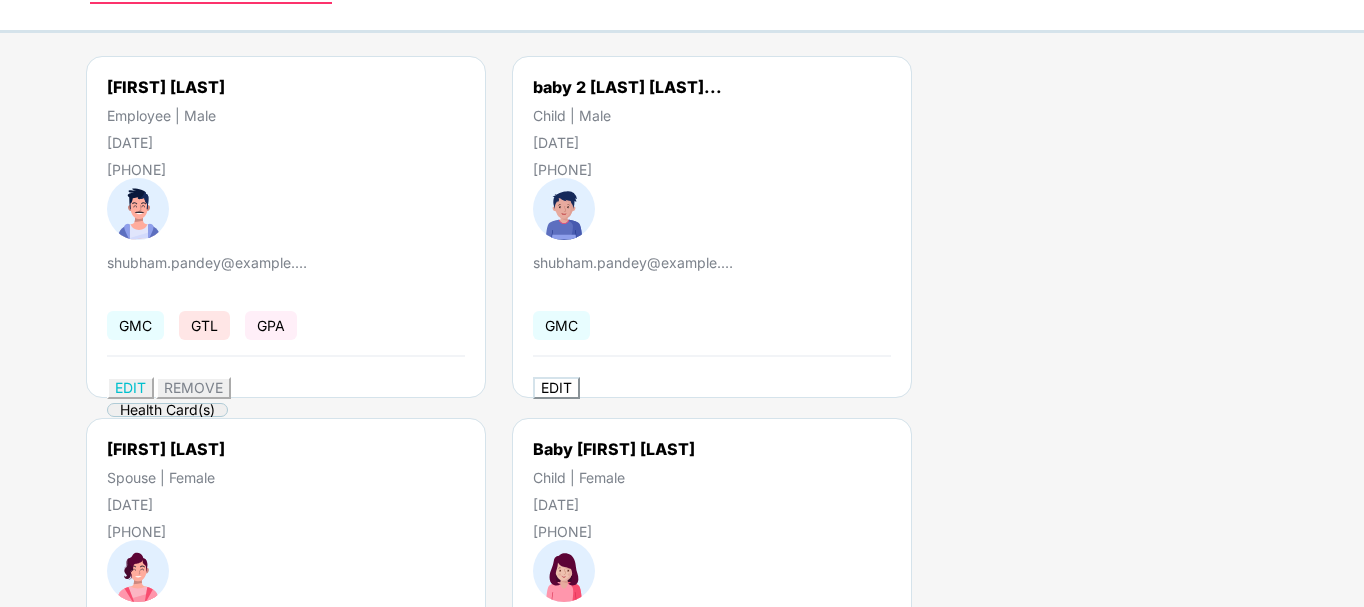 click on "EDIT" at bounding box center (130, 387) 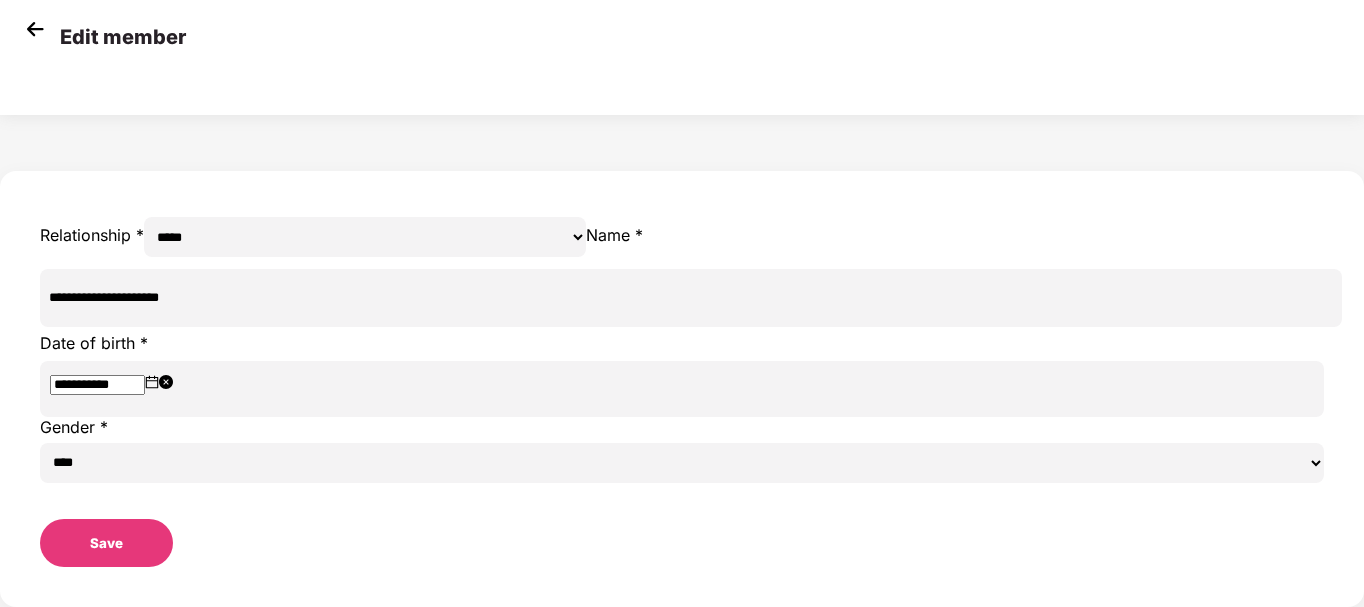 scroll, scrollTop: 0, scrollLeft: 0, axis: both 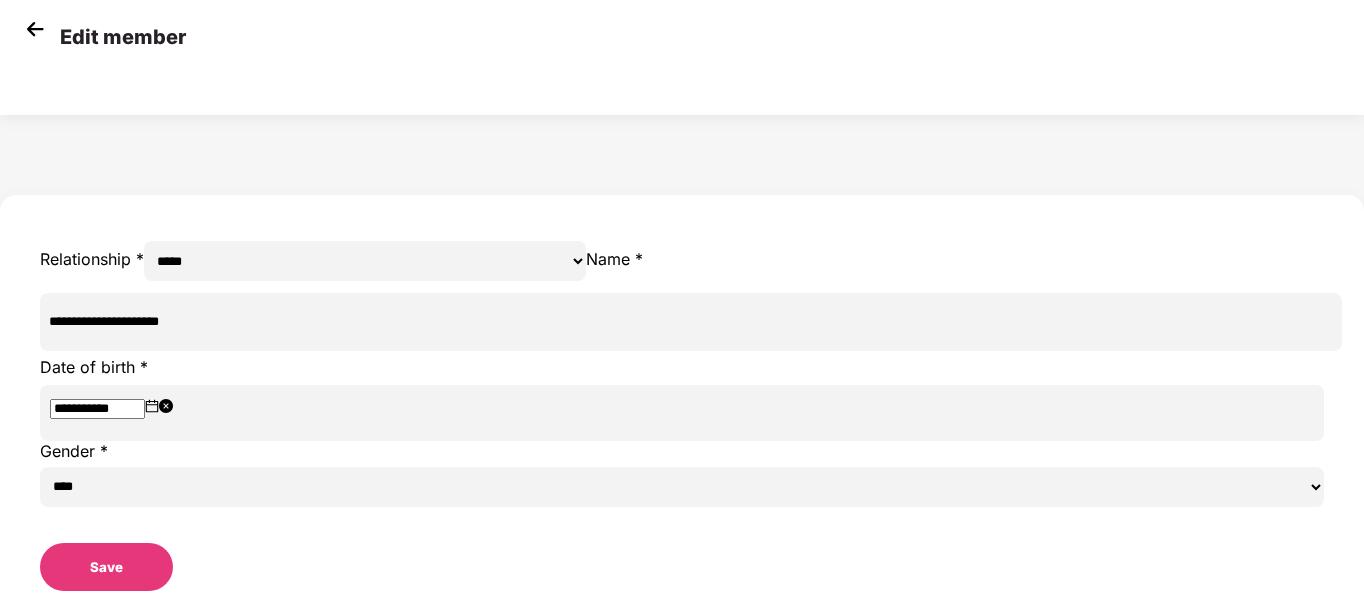 click on "**********" at bounding box center [691, 322] 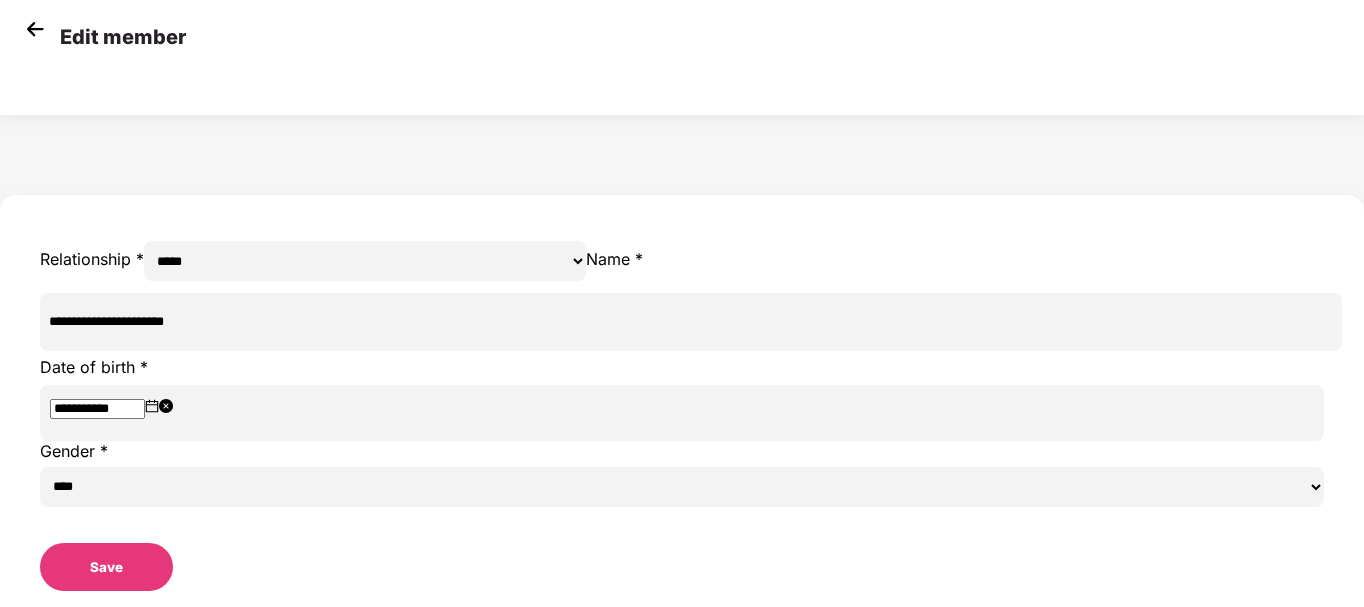 click on "**********" at bounding box center (691, 322) 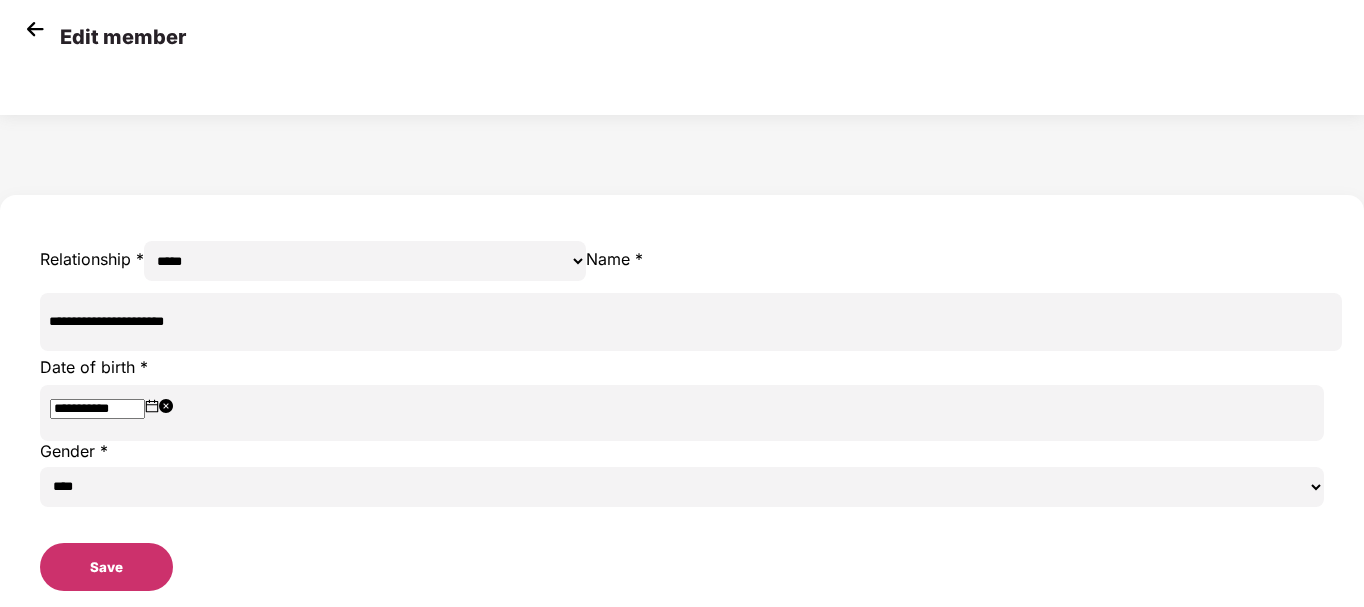 type on "**********" 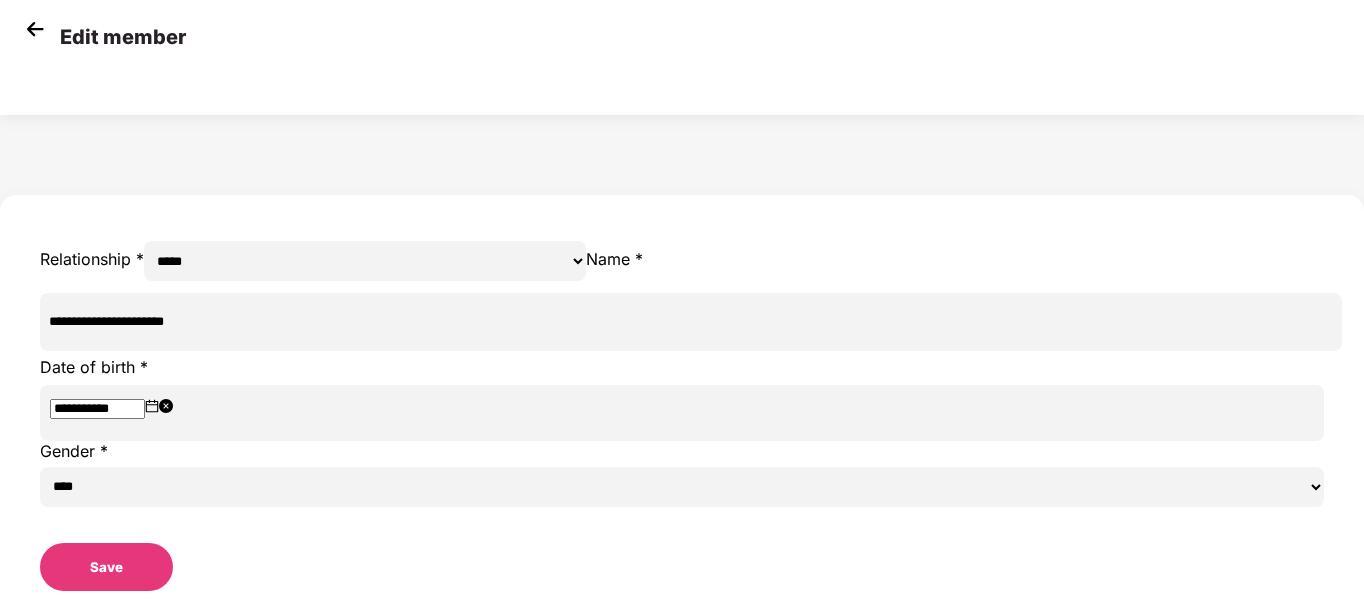 click on "Save" at bounding box center (106, 567) 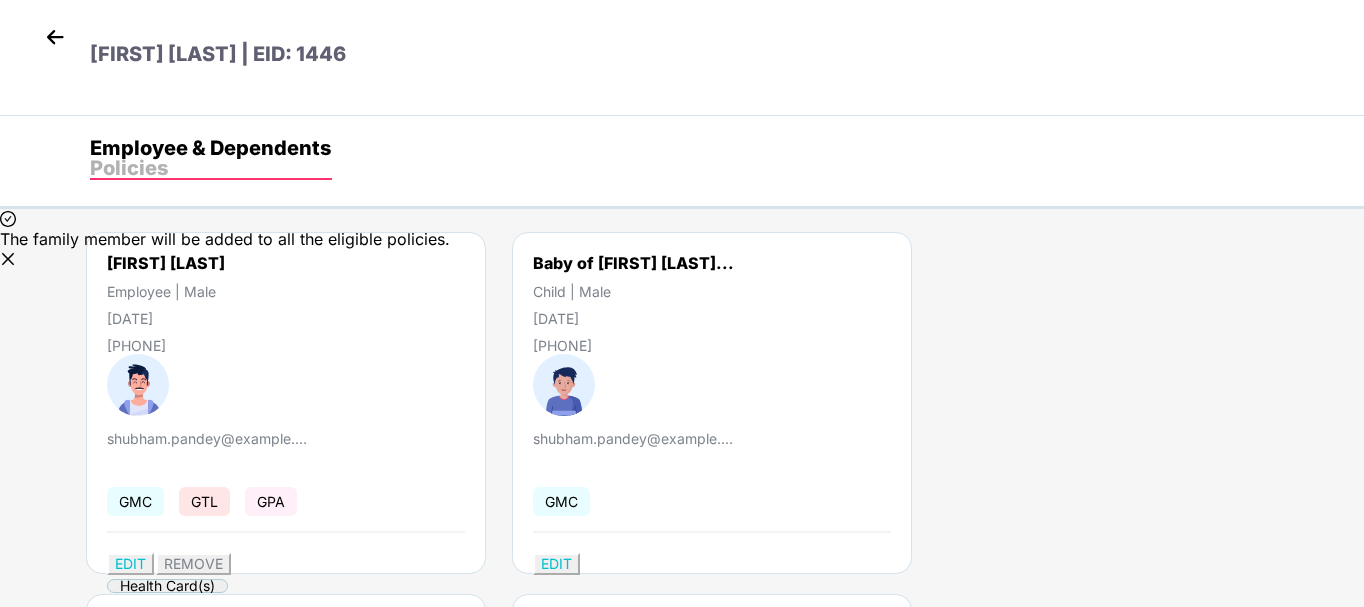 click at bounding box center [8, 259] 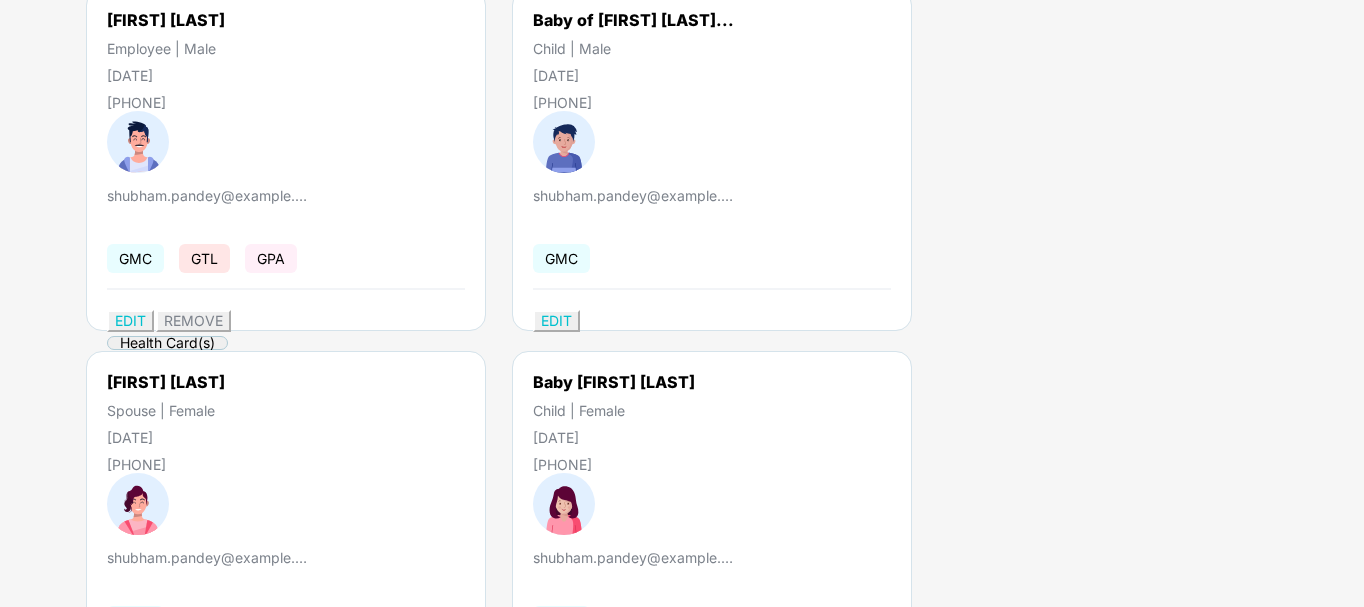 scroll, scrollTop: 247, scrollLeft: 0, axis: vertical 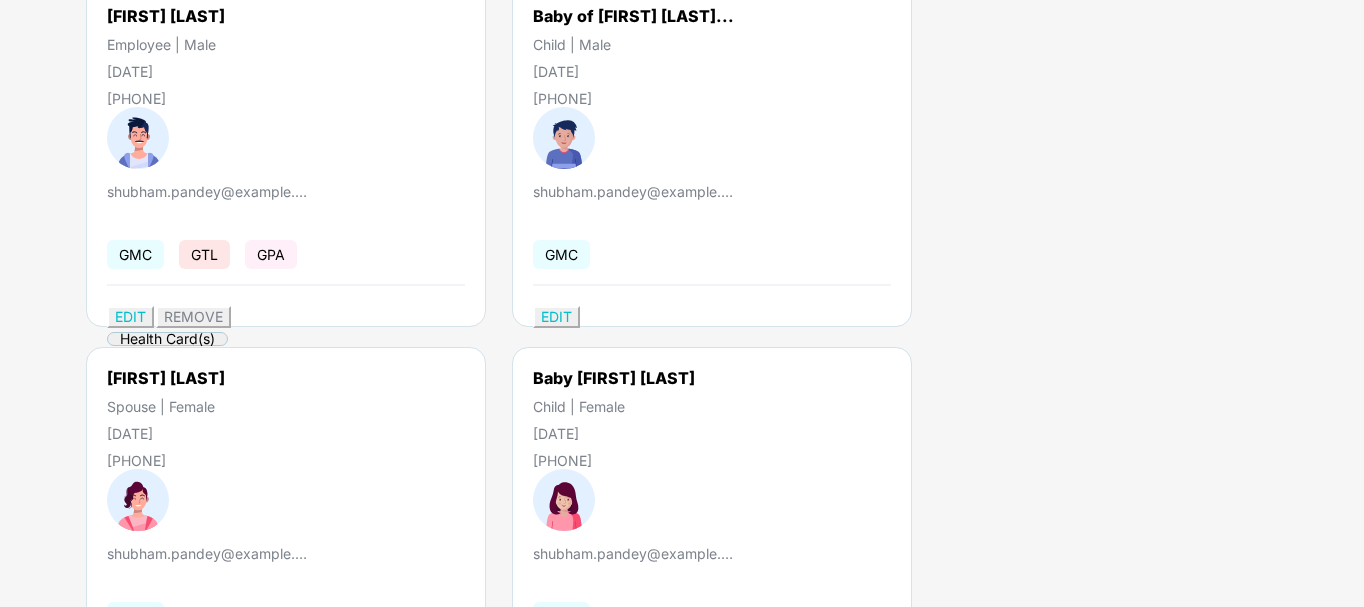 click on "EDIT" at bounding box center [130, 316] 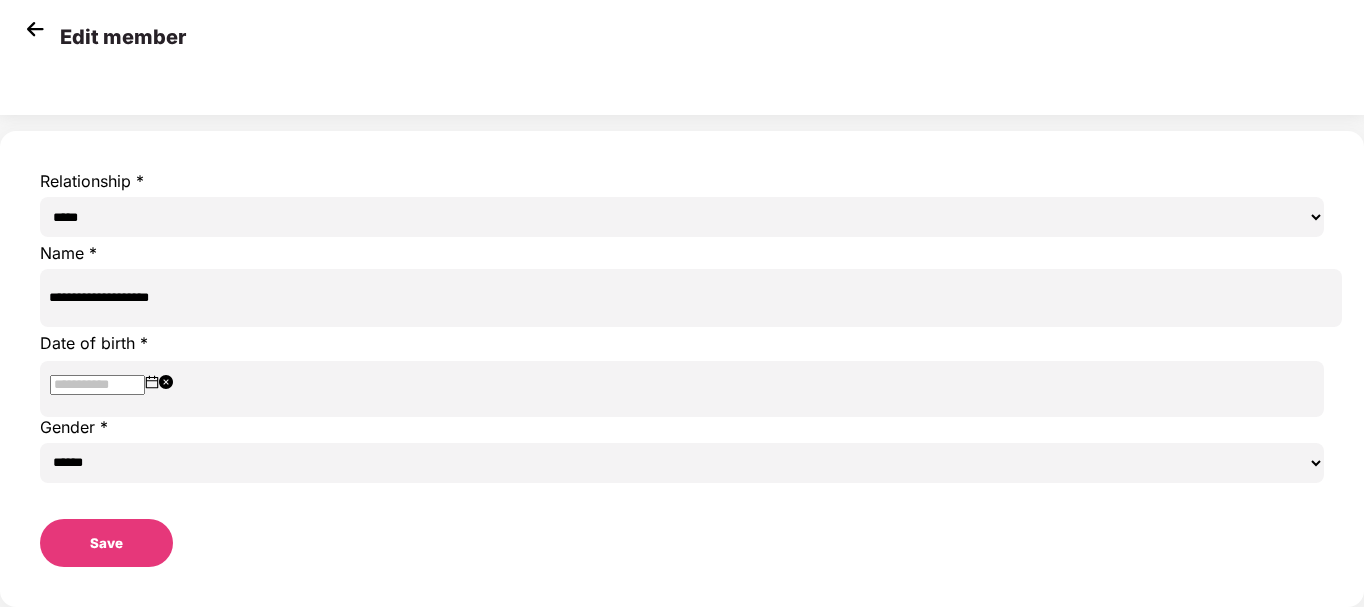 scroll, scrollTop: 0, scrollLeft: 0, axis: both 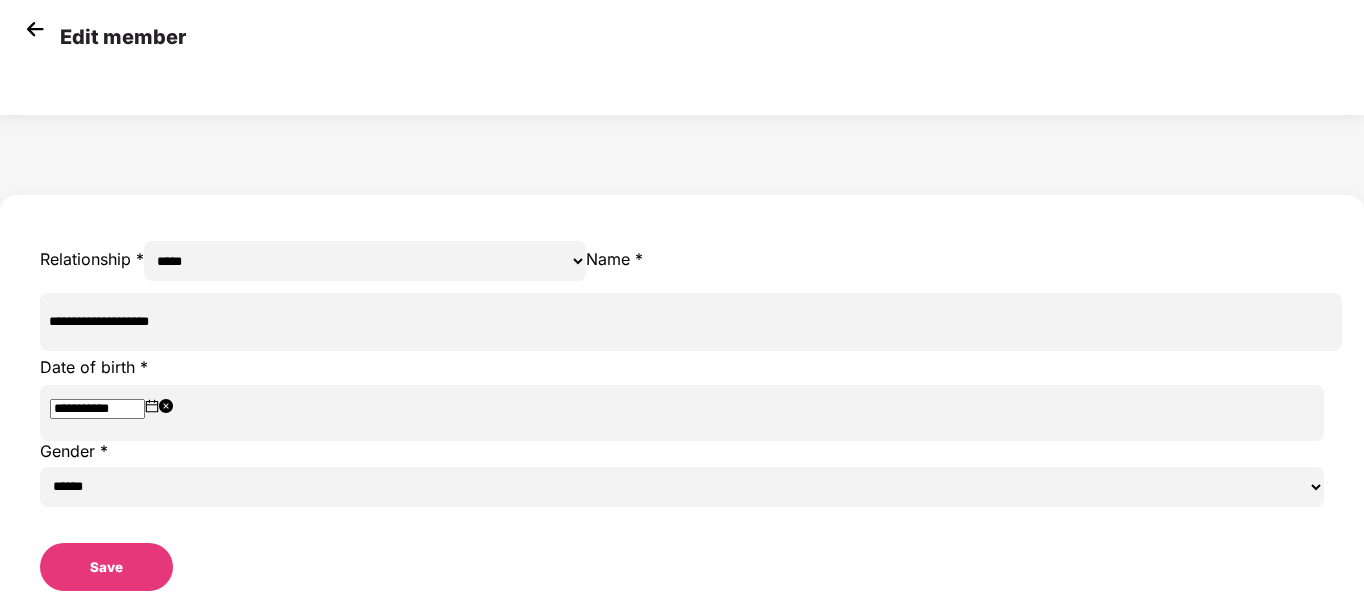 click on "**********" at bounding box center (691, 322) 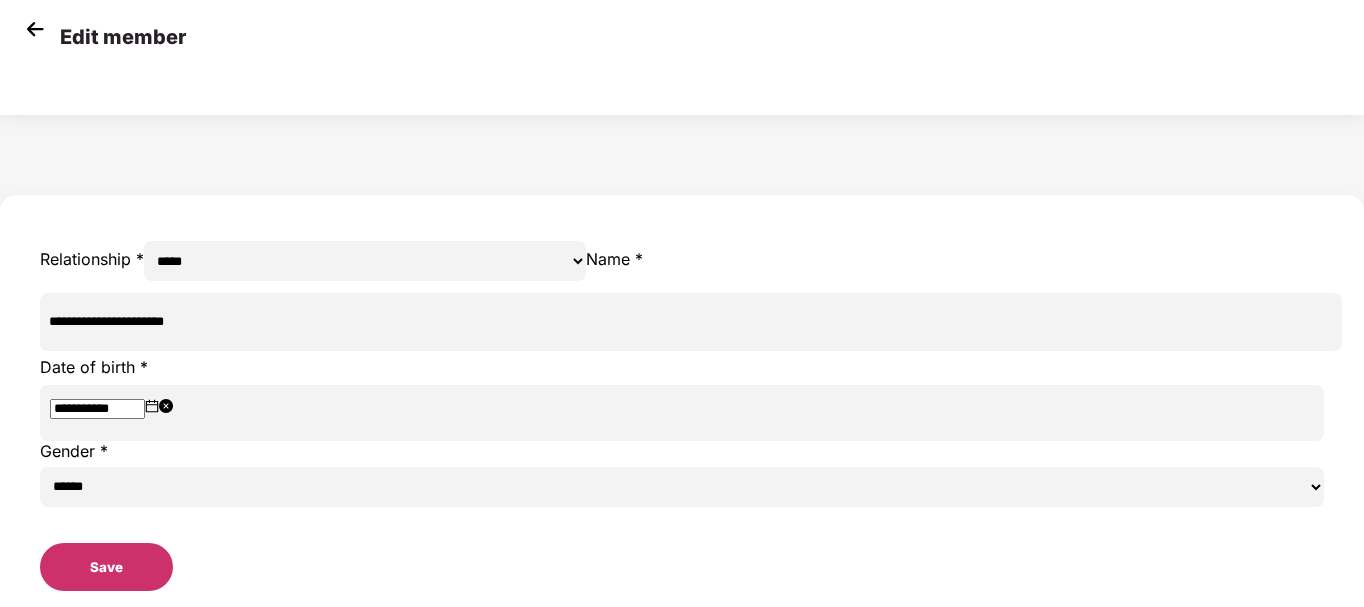 type on "**********" 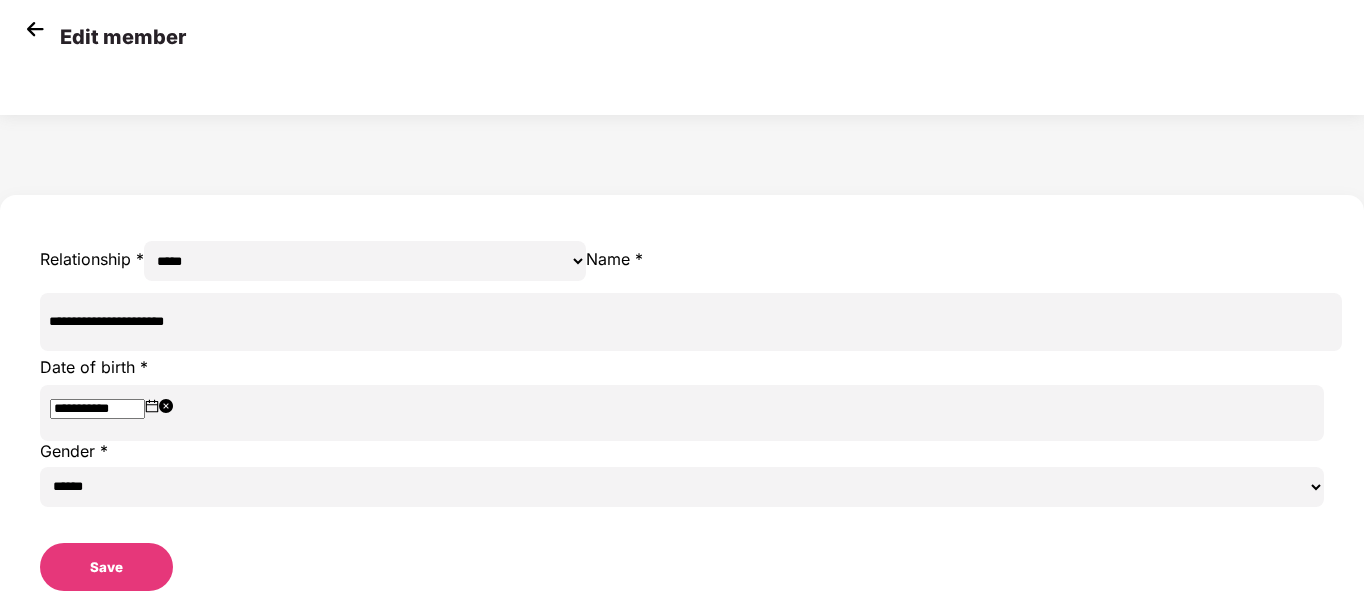 click on "Save" at bounding box center [106, 567] 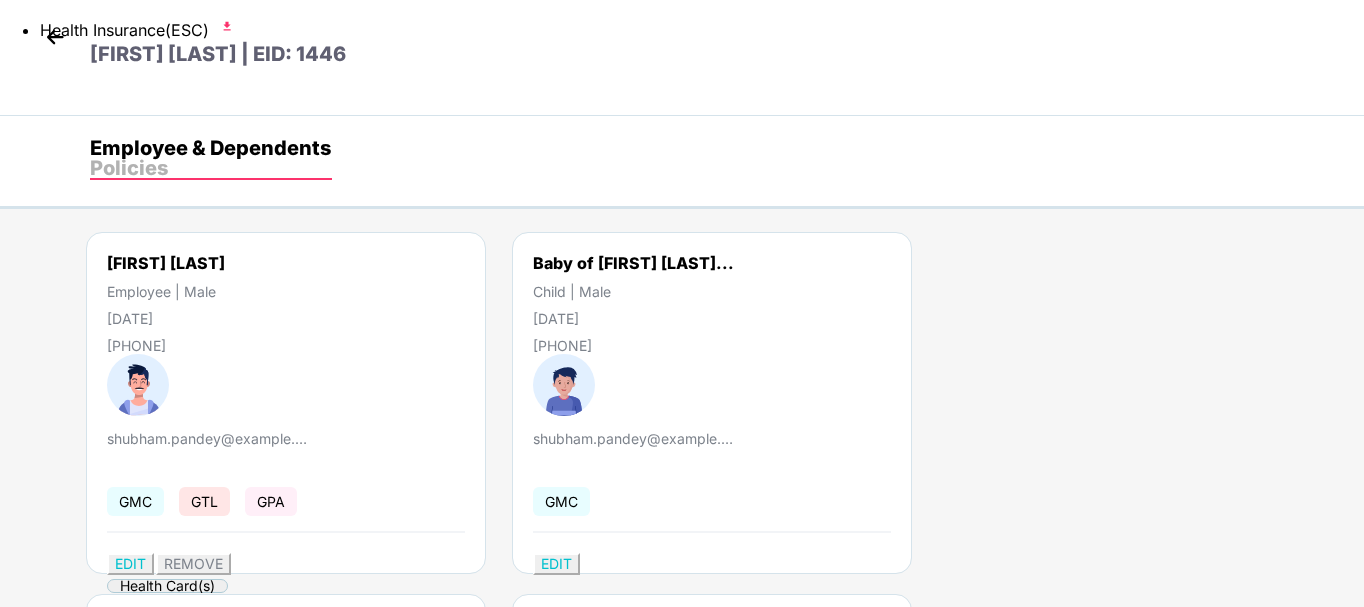 click on "[FIRST] [LAST] Employee | Male [DATE] [PHONE] [EMAIL] GMC GTL GPA   EDIT REMOVE Health Card(s) Baby of [FIRST] [LAST]... Child | Male [DATE] [PHONE] [EMAIL] GMC EDIT [FIRST] [LAST] Spouse | Female [DATE] [PHONE] [EMAIL] GMC EDIT REMOVE Health Card(s) Baby of [FIRST] [LAST]... Child | Female [DATE] [PHONE] [EMAIL] GMC EDIT" at bounding box center (705, 594) 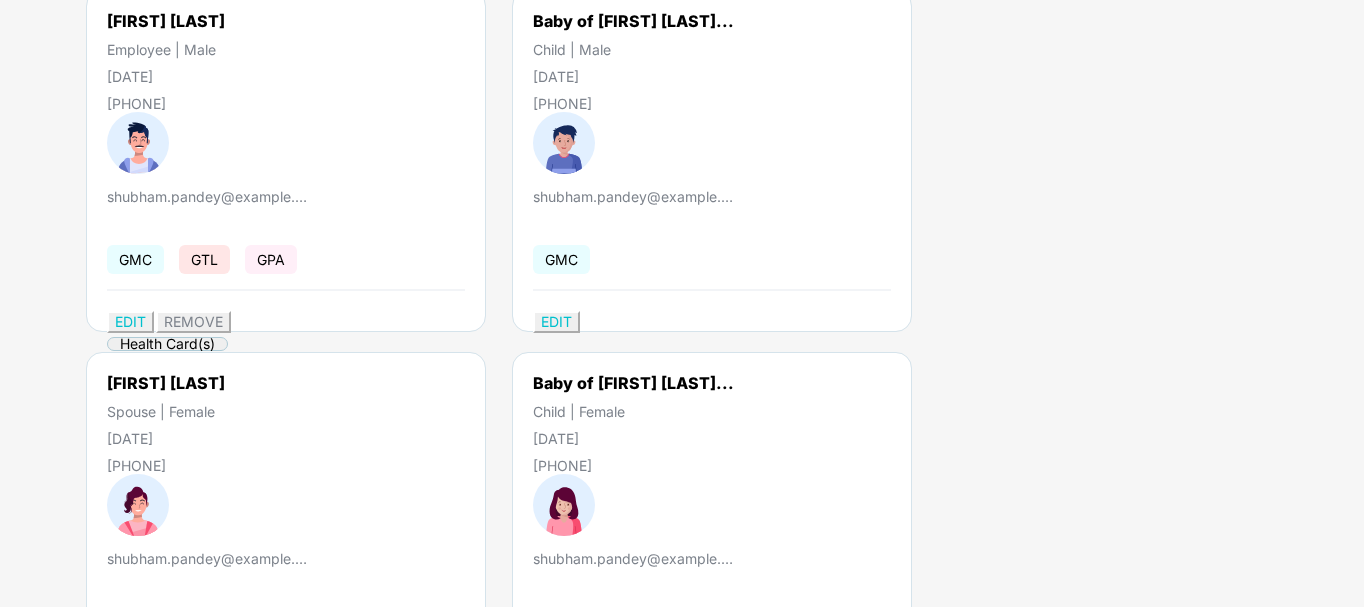 scroll, scrollTop: 247, scrollLeft: 0, axis: vertical 